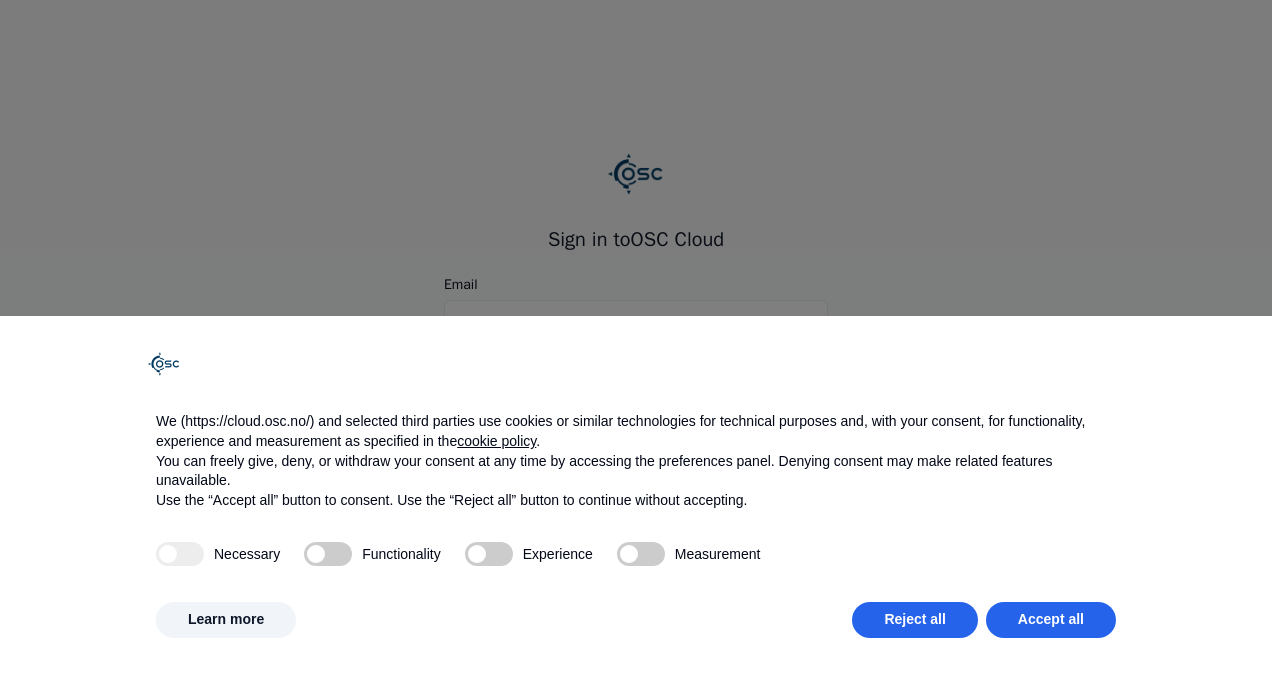 scroll, scrollTop: 0, scrollLeft: 0, axis: both 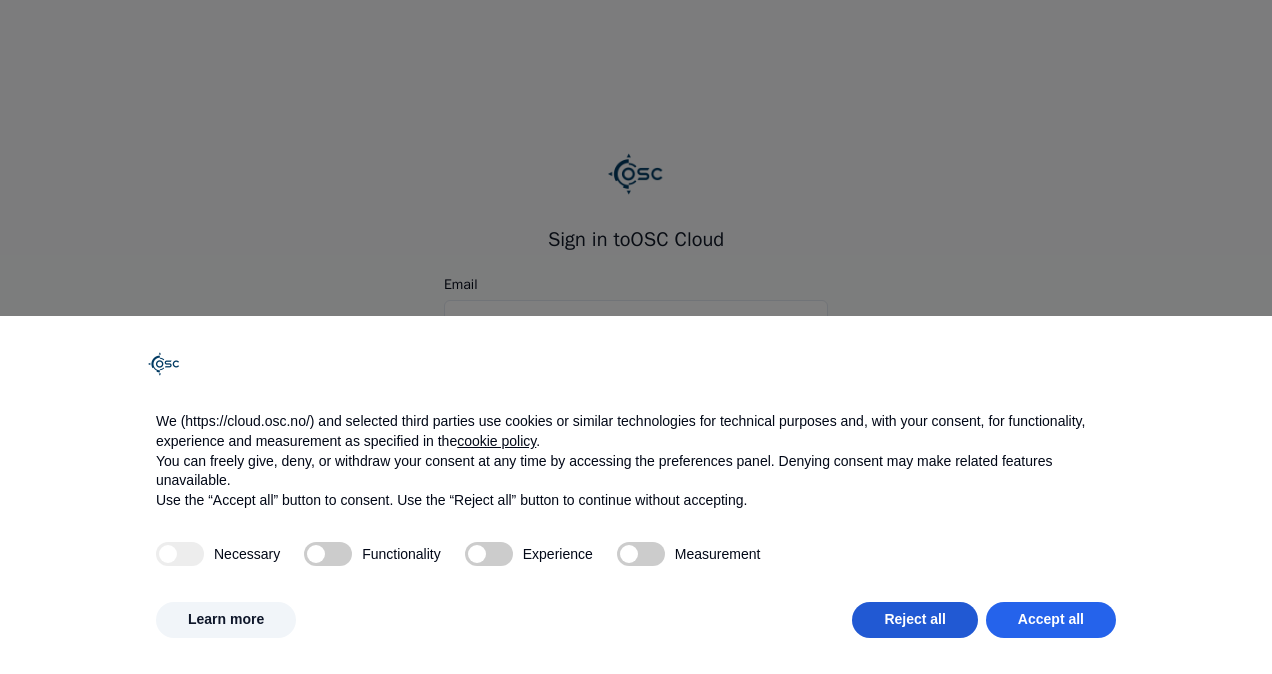 type on "**********" 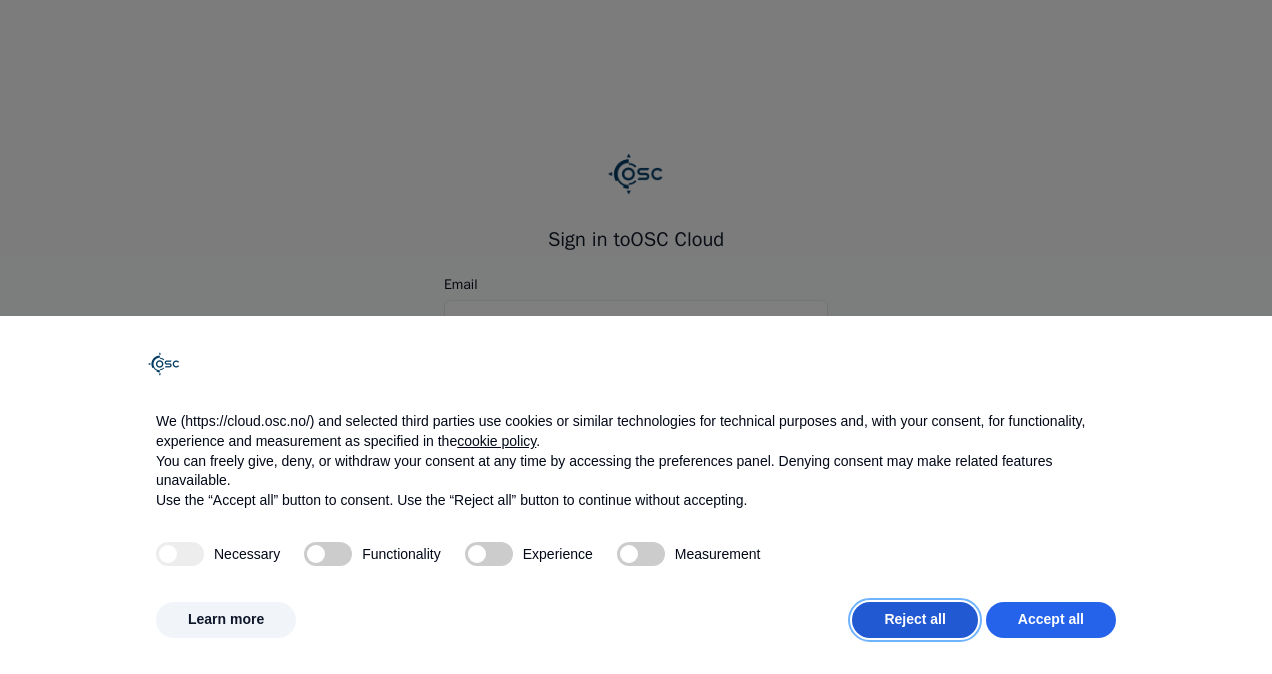 click on "Reject all" at bounding box center (914, 620) 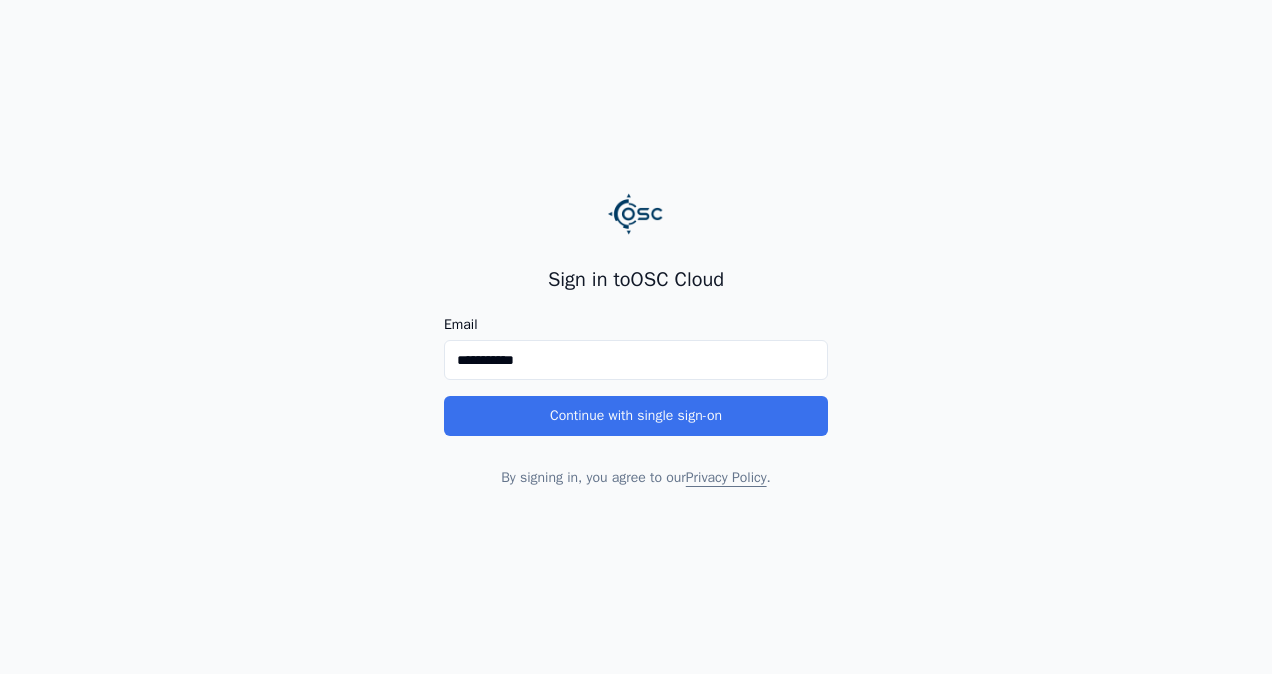 click on "Continue with single sign-on" at bounding box center [636, 416] 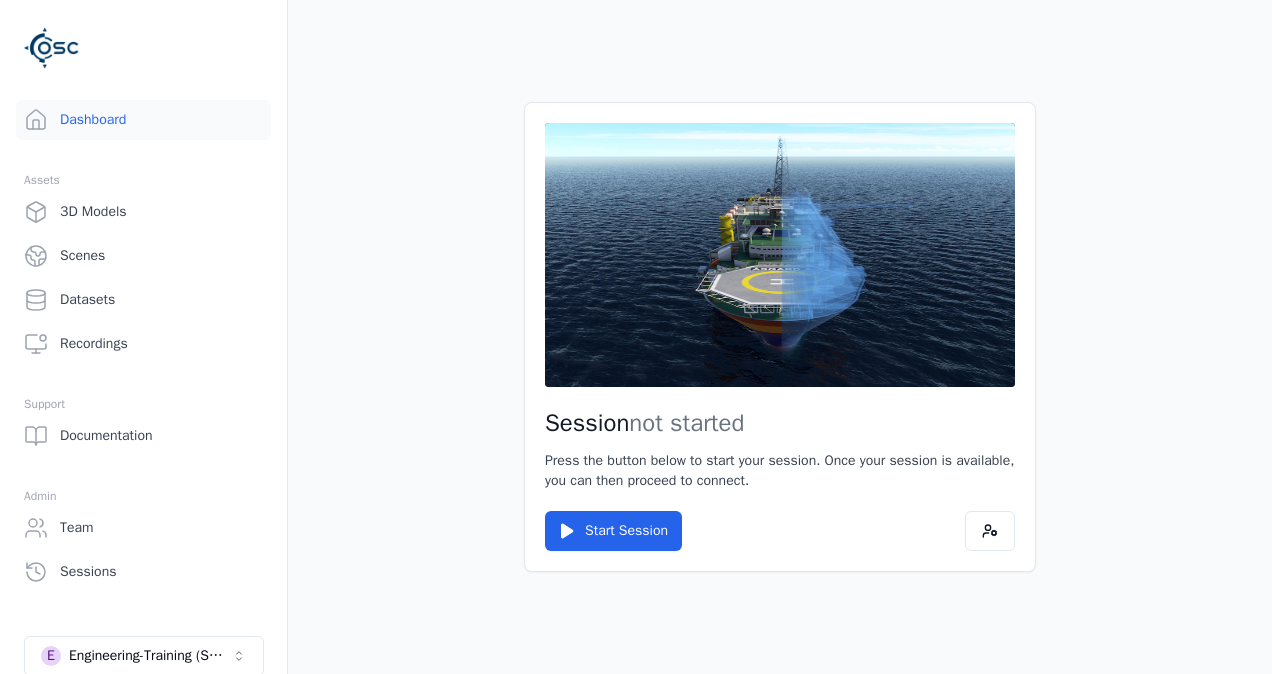 scroll, scrollTop: 0, scrollLeft: 0, axis: both 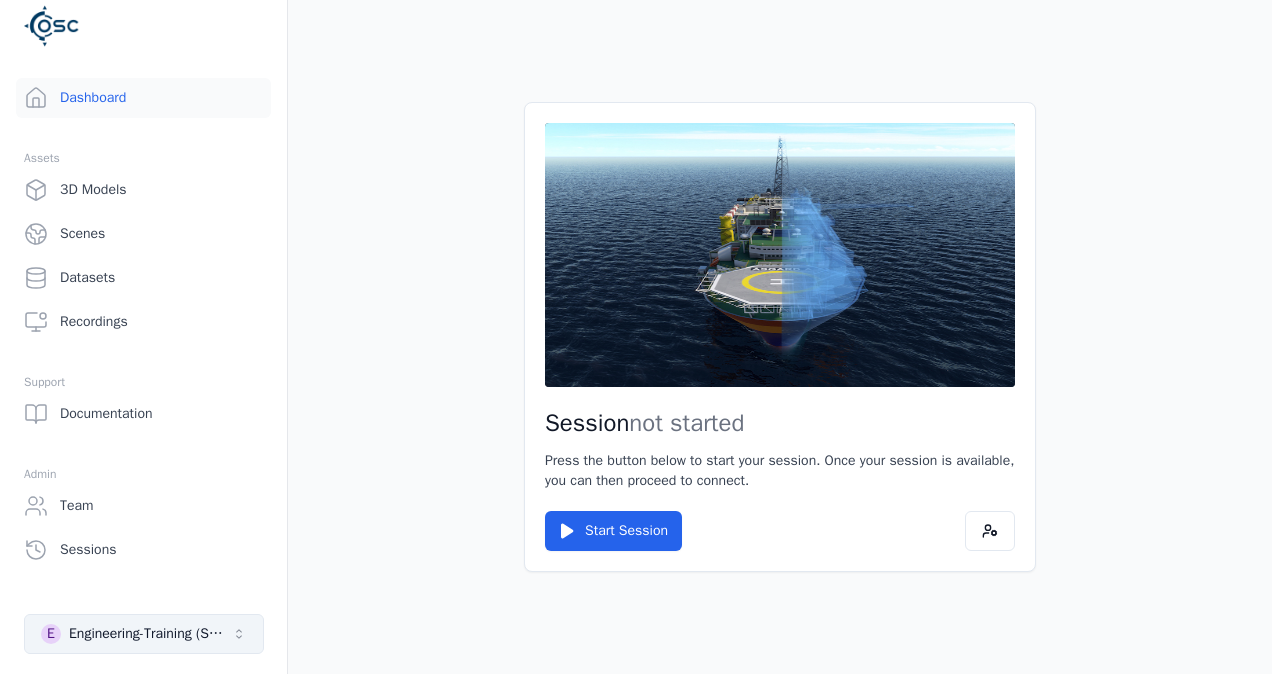 click on "Engineering-Training (SSO Staging)" at bounding box center [150, 634] 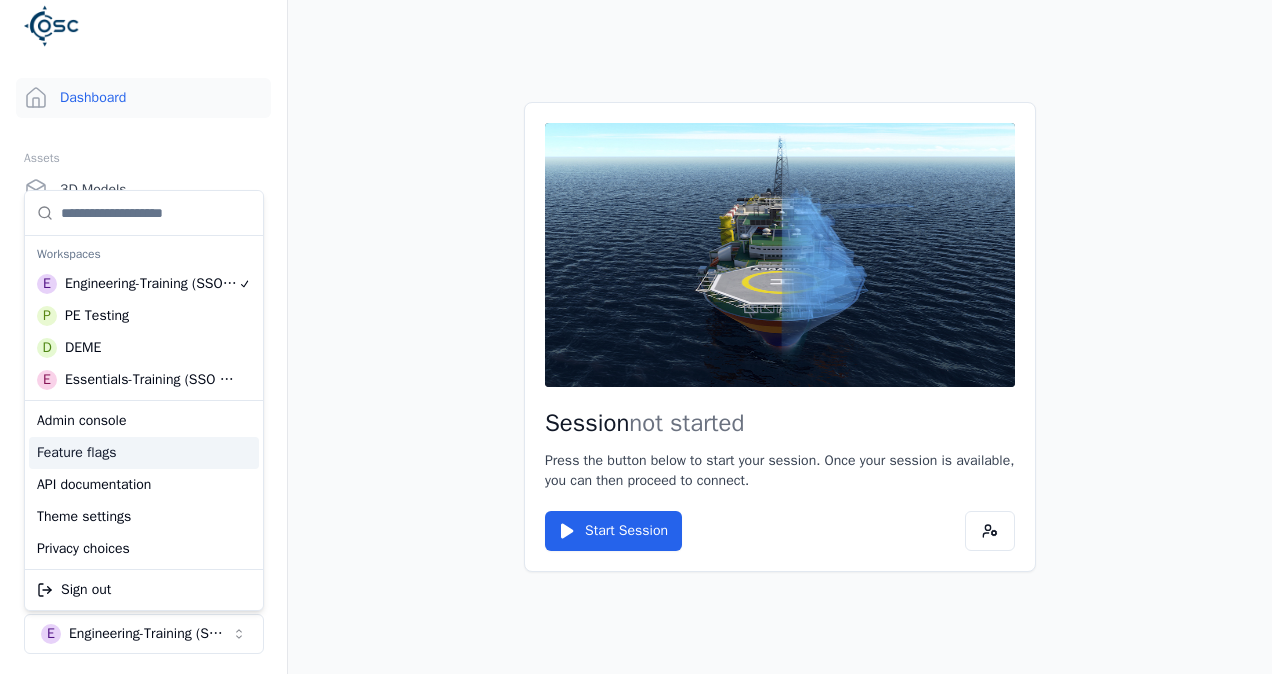 click on "Session  not started Press the button below to start your session. Once your session is available, you can then proceed to connect. Start Session" at bounding box center [780, 337] 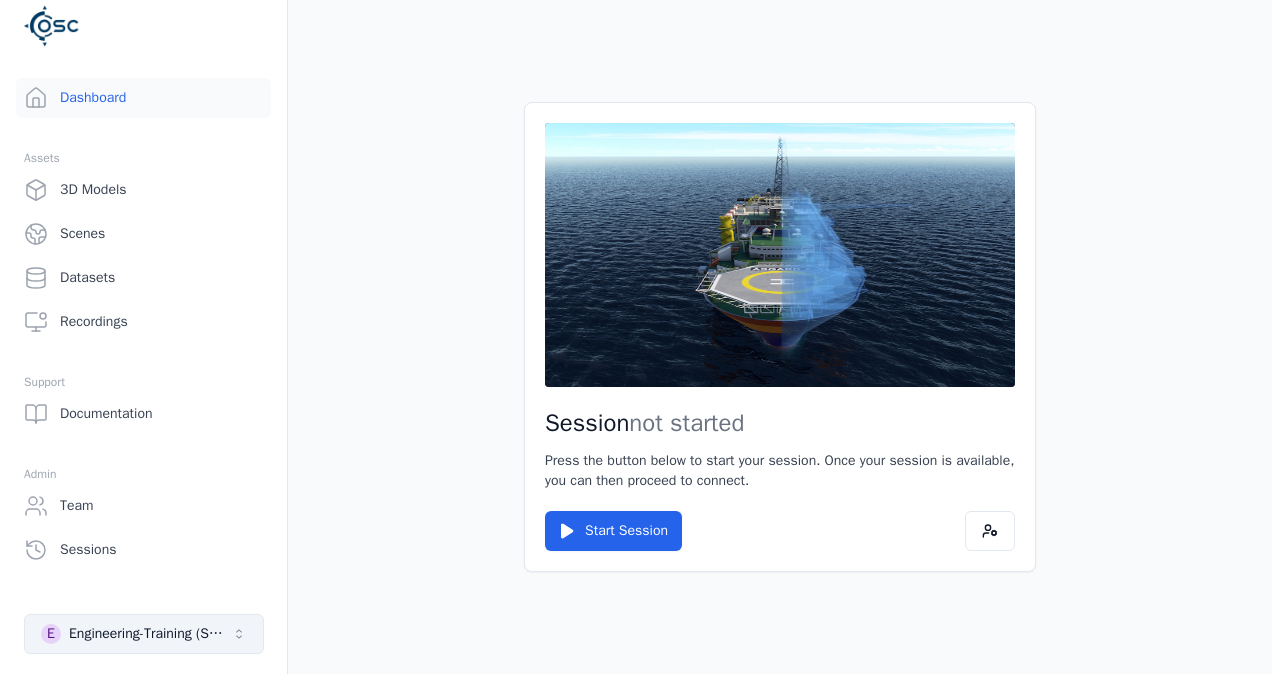 click 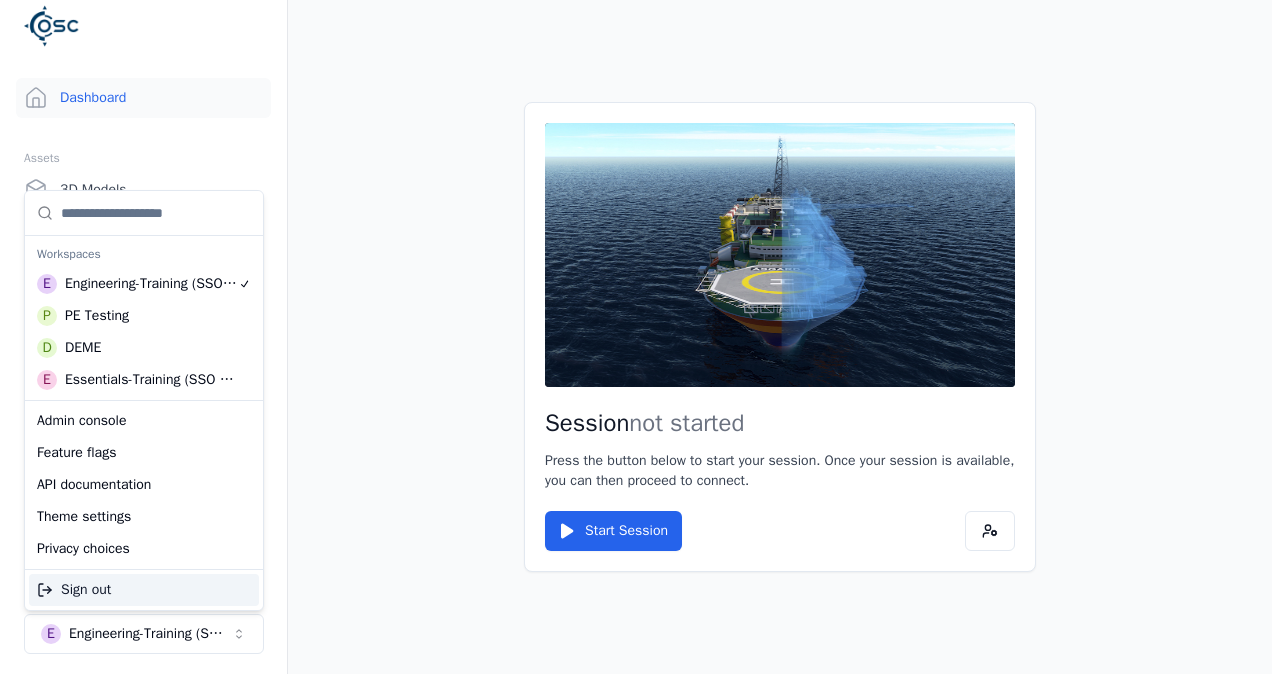 click on "Session  not started Press the button below to start your session. Once your session is available, you can then proceed to connect. Start Session" at bounding box center [780, 337] 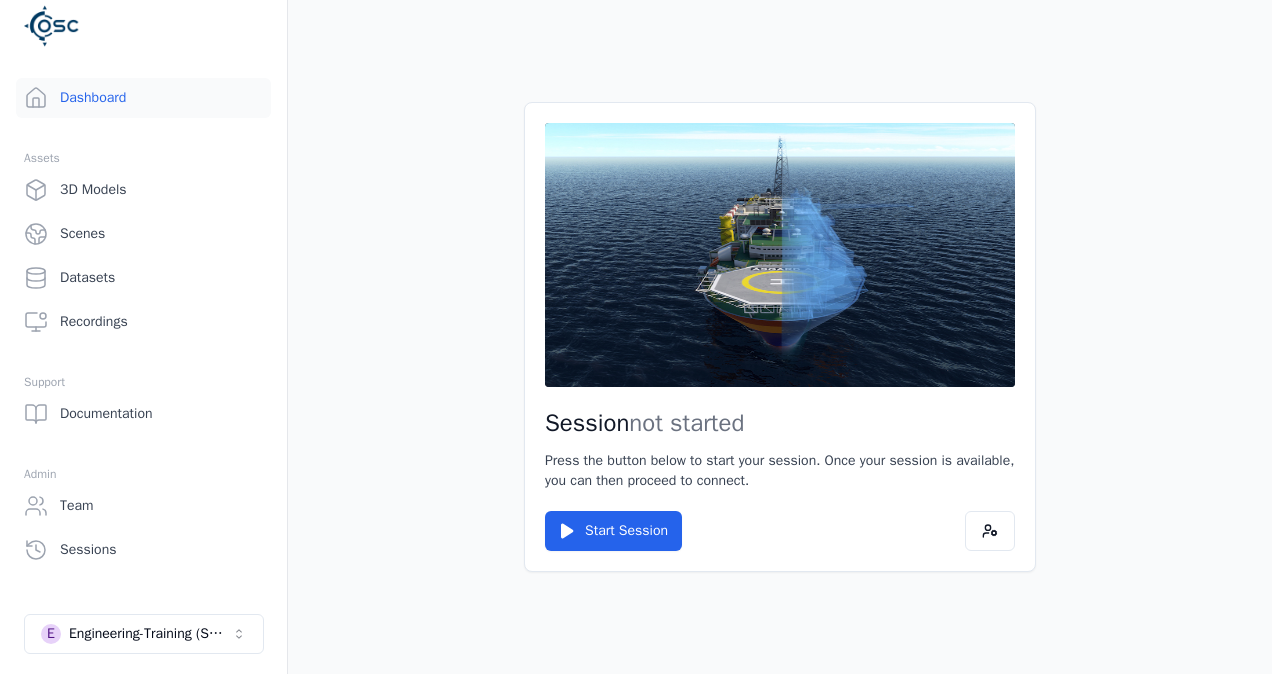 click on "Session  not started Press the button below to start your session. Once your session is available, you can then proceed to connect. Start Session" at bounding box center (780, 337) 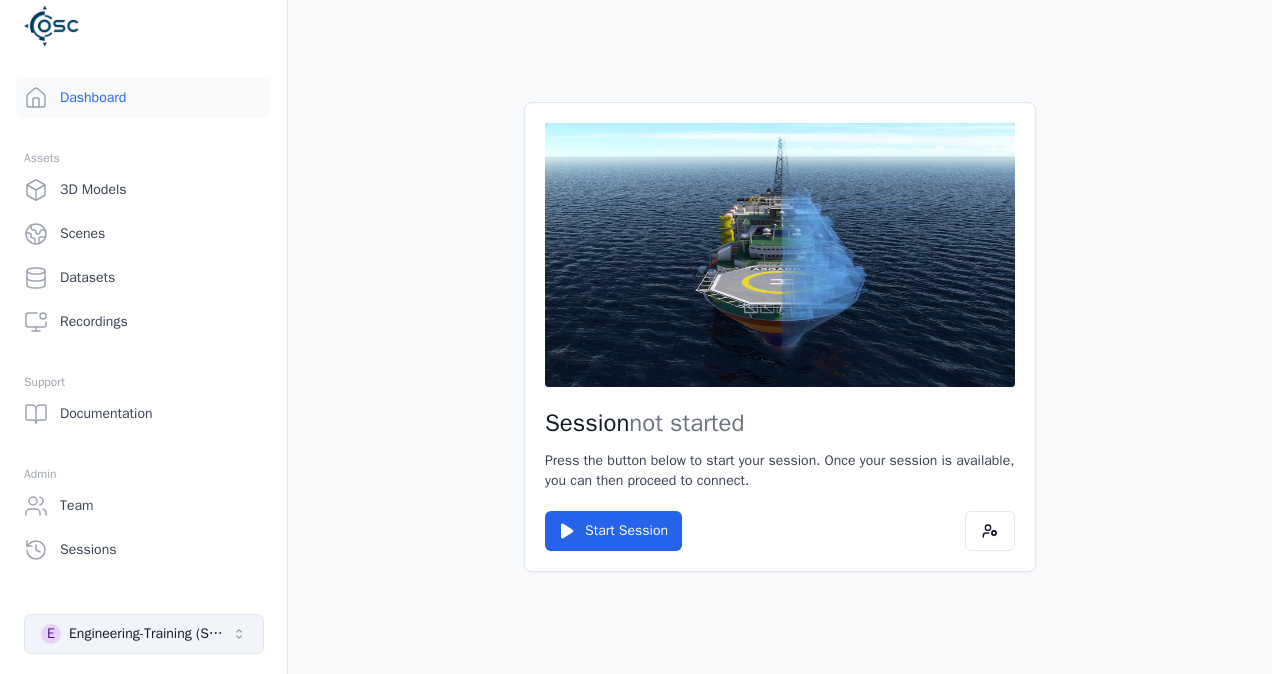 click on "E Engineering-Training (SSO Staging)" at bounding box center [144, 634] 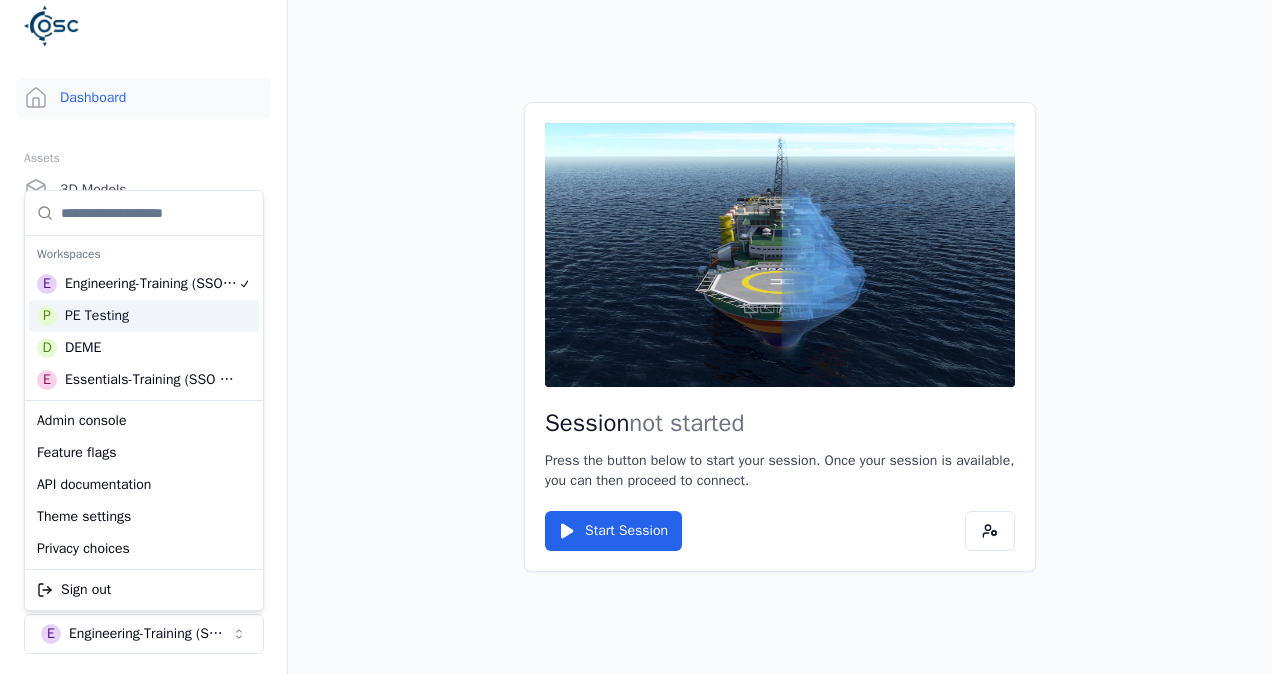 click on "P PE Testing" at bounding box center (144, 316) 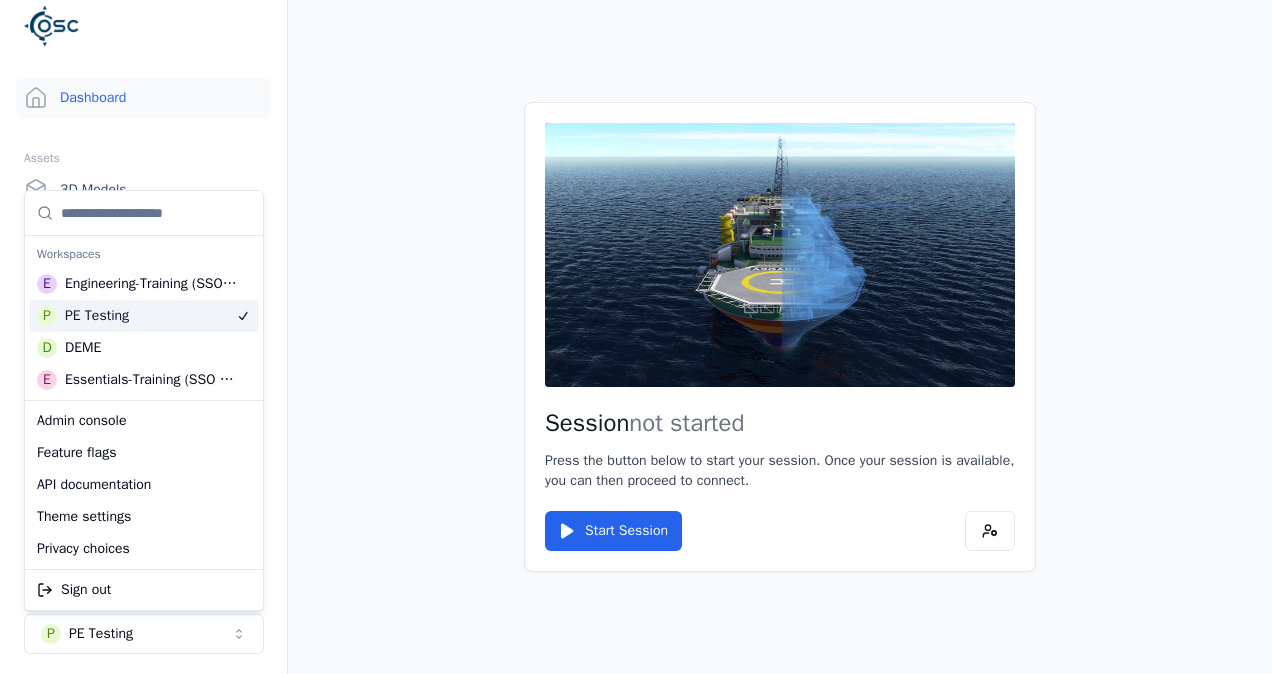 click on "Session  not started Press the button below to start your session. Once your session is available, you can then proceed to connect. Start Session" at bounding box center (780, 337) 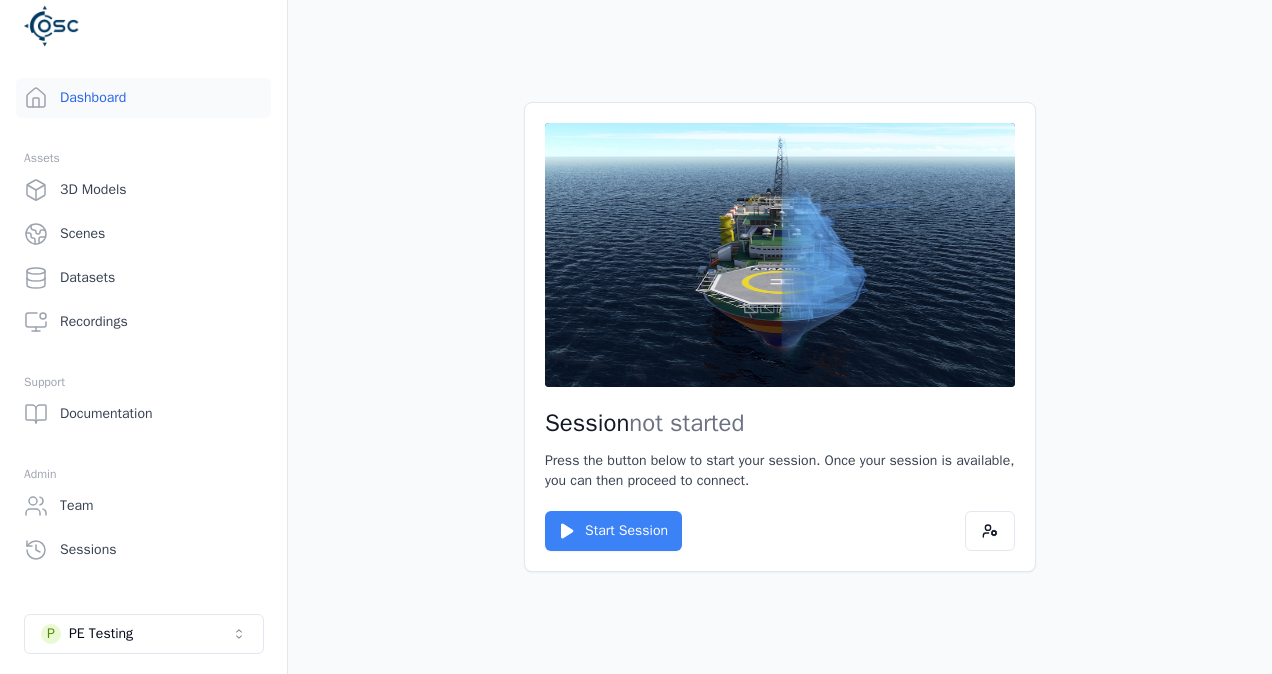 click on "Start Session" at bounding box center [613, 531] 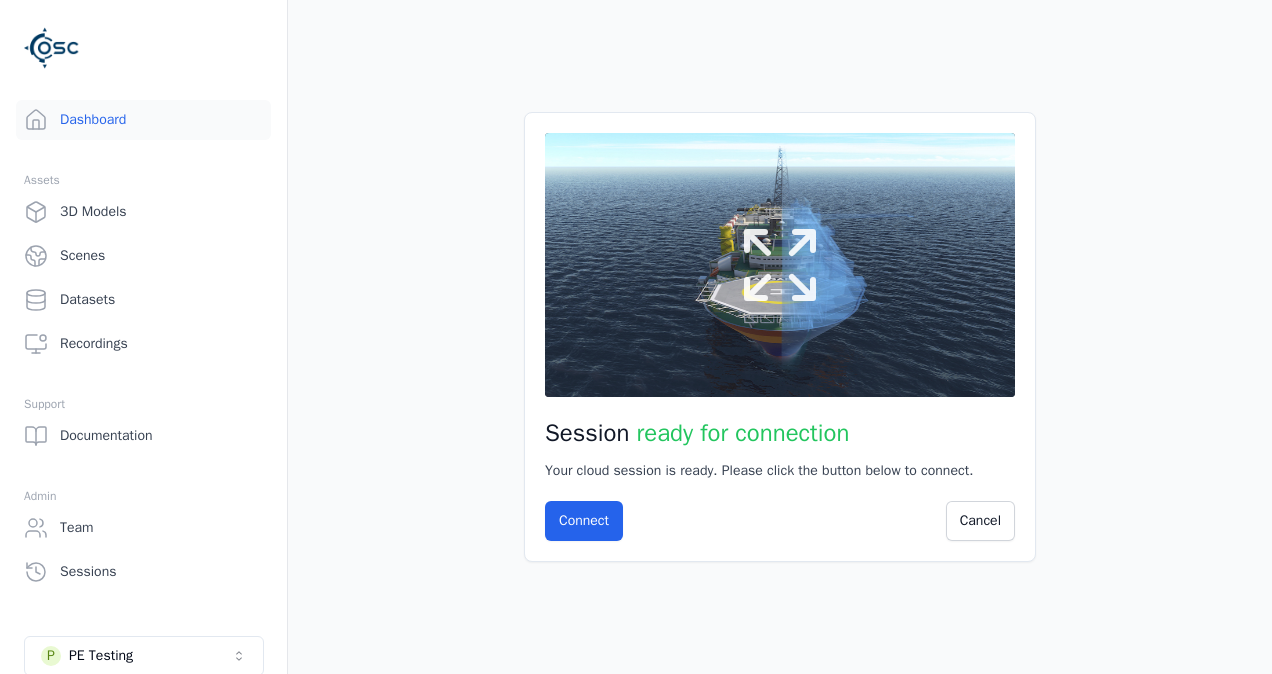 click 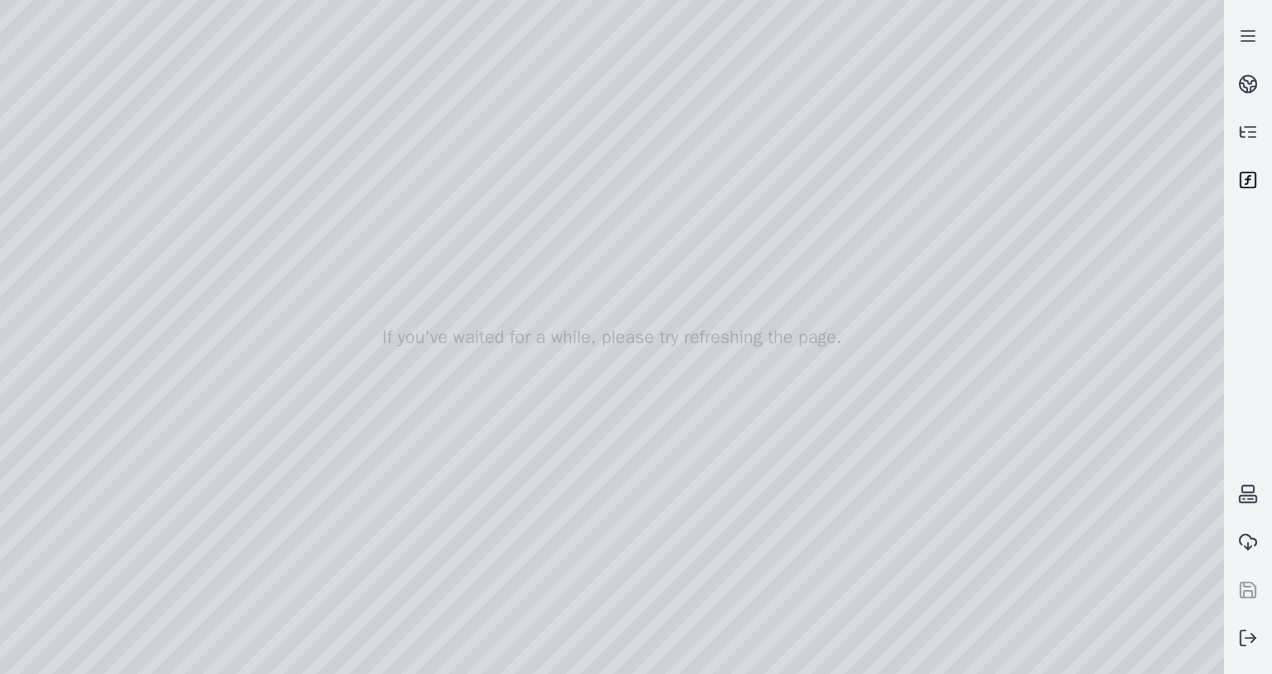 click 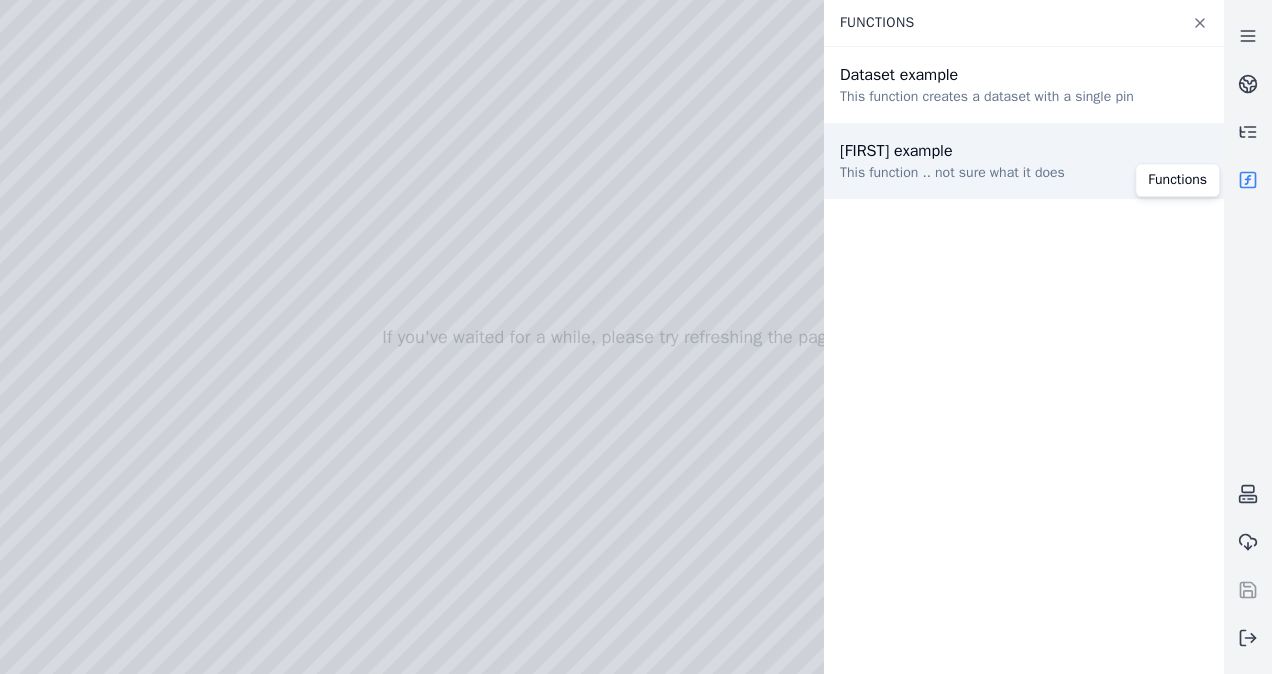 click on "This function .. not sure what it does" at bounding box center (952, 173) 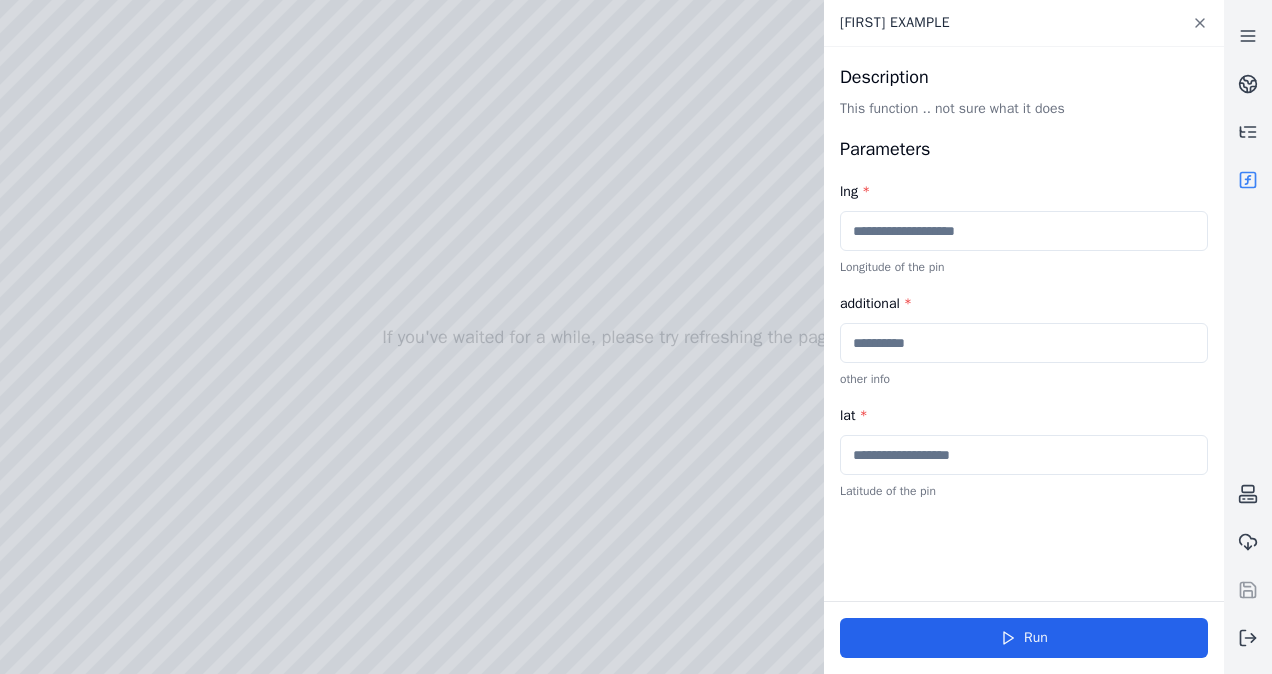 click at bounding box center (1024, 231) 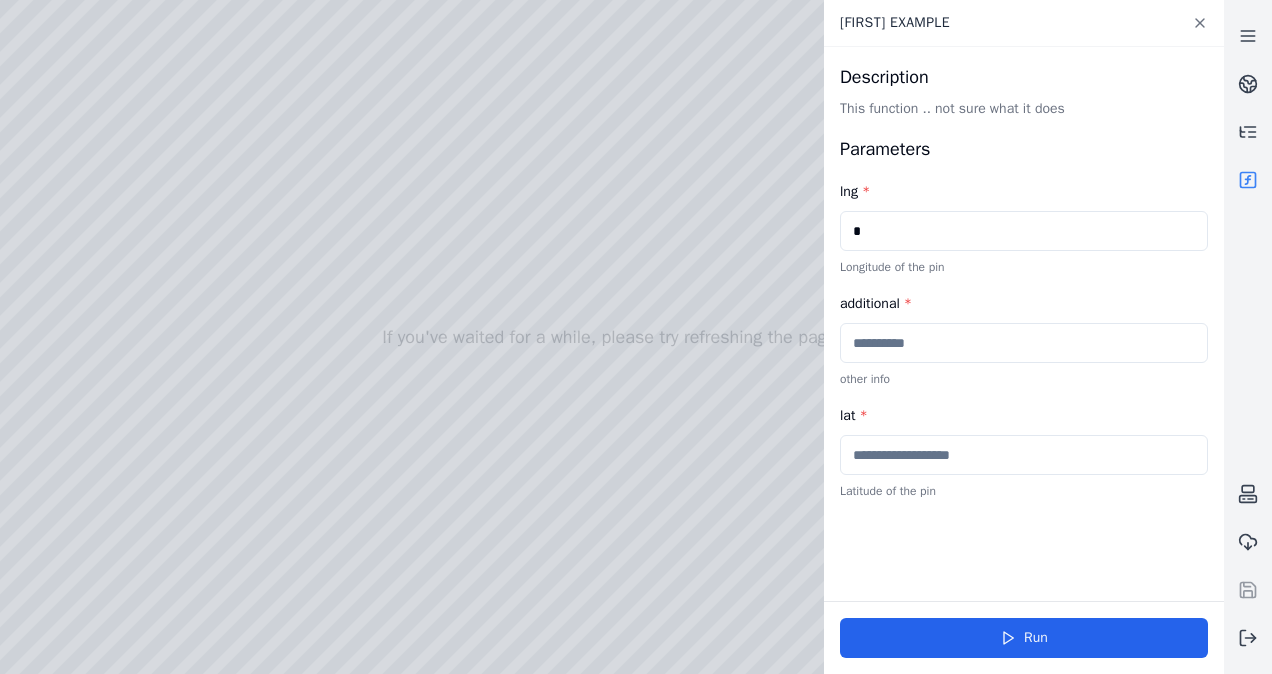 type on "*" 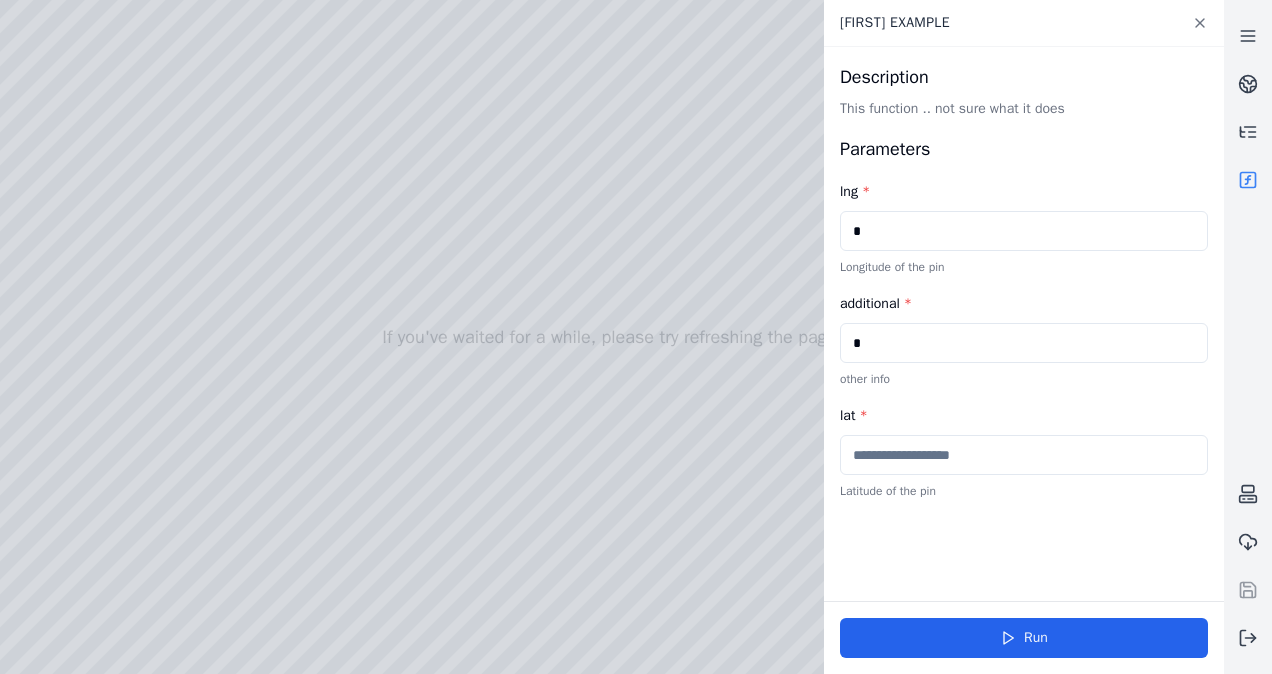 type on "*" 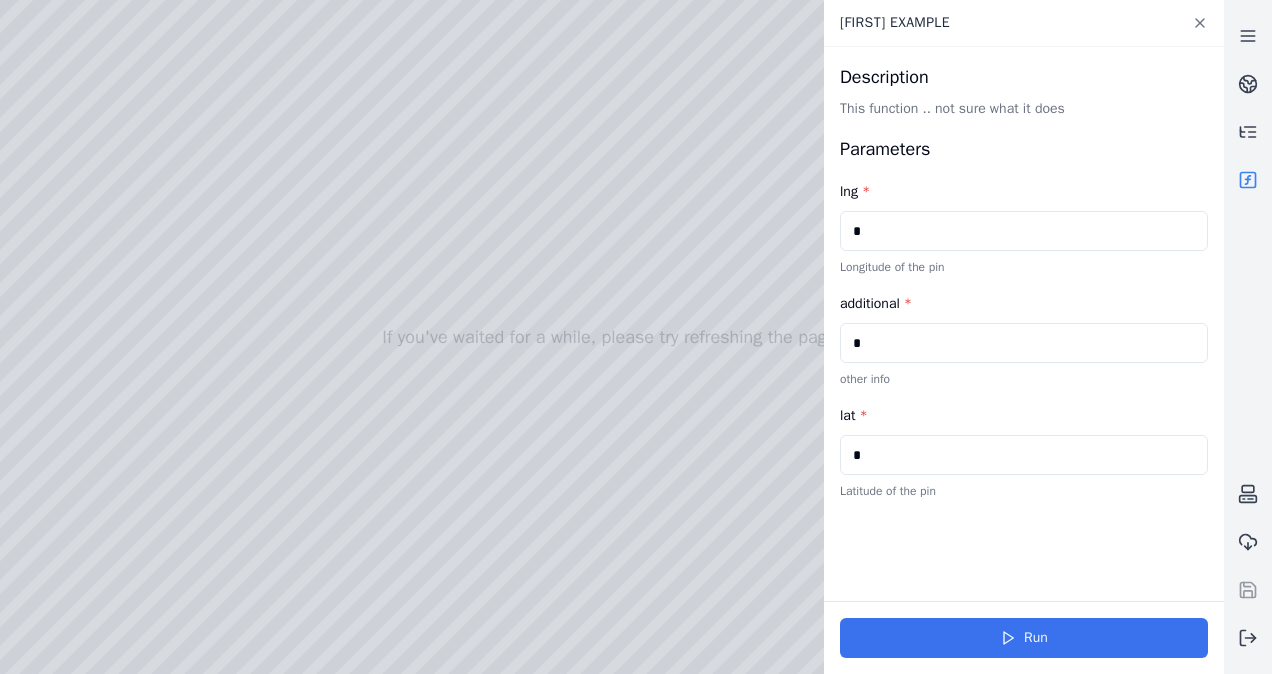type on "*" 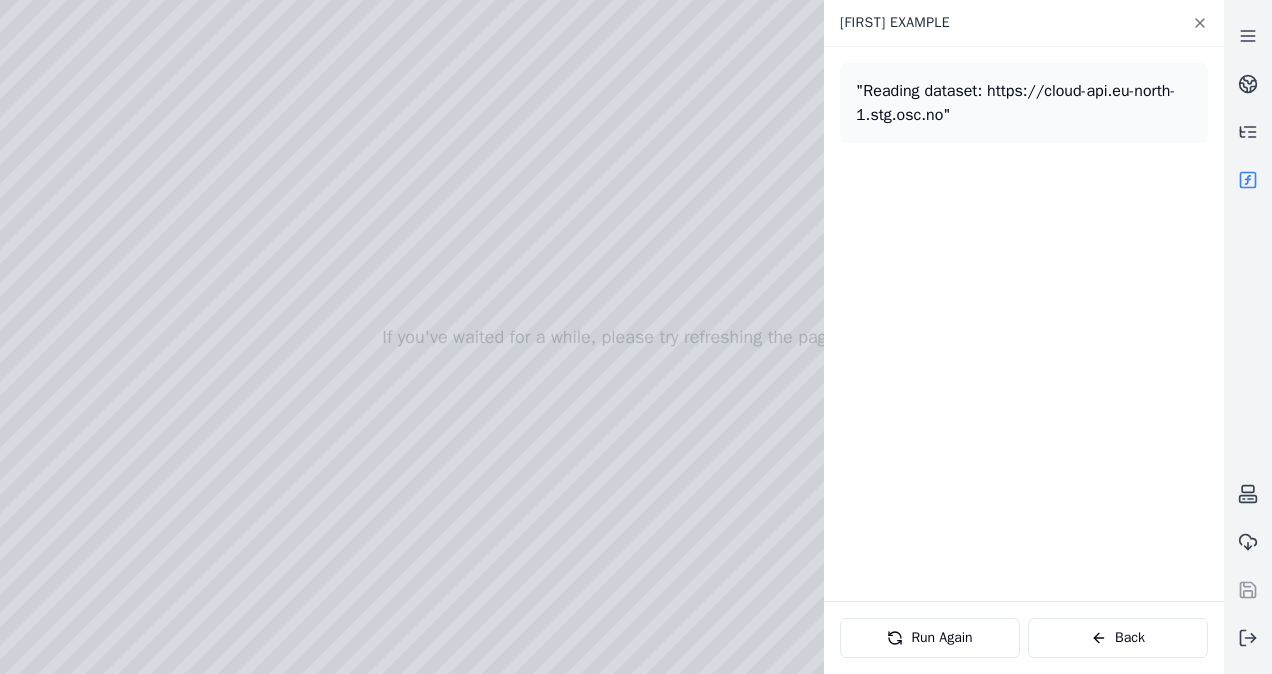 click at bounding box center (1248, 180) 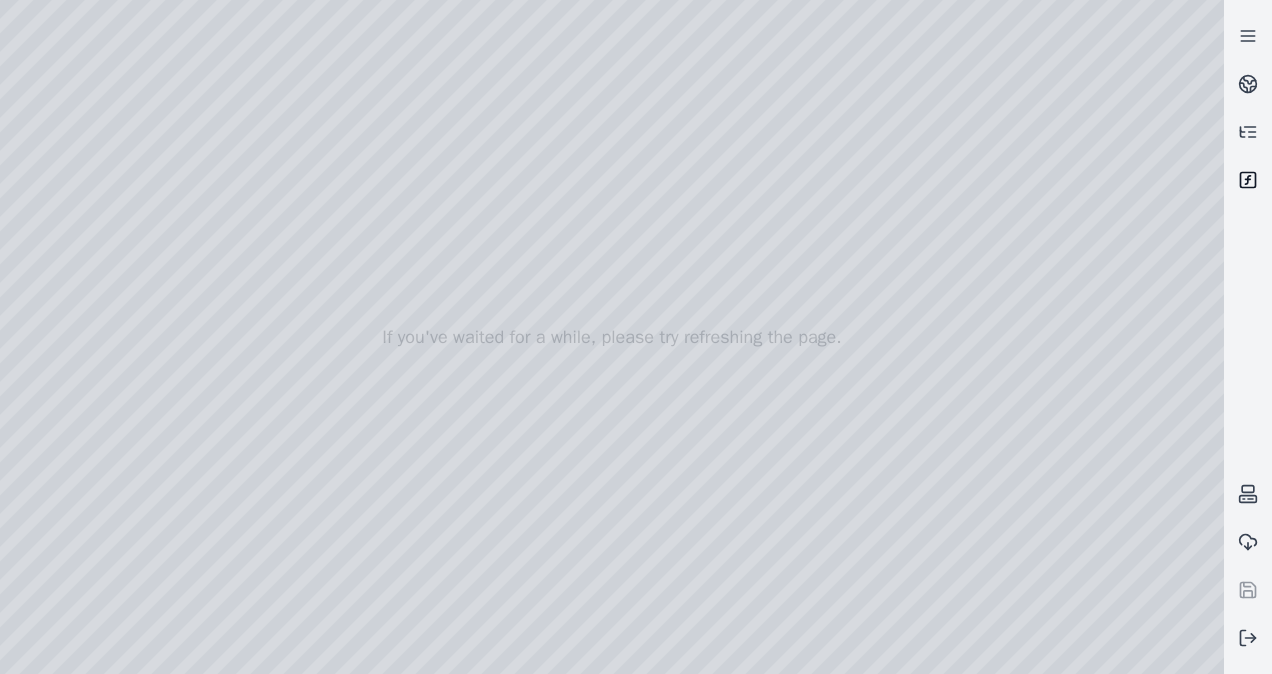 click at bounding box center (1248, 180) 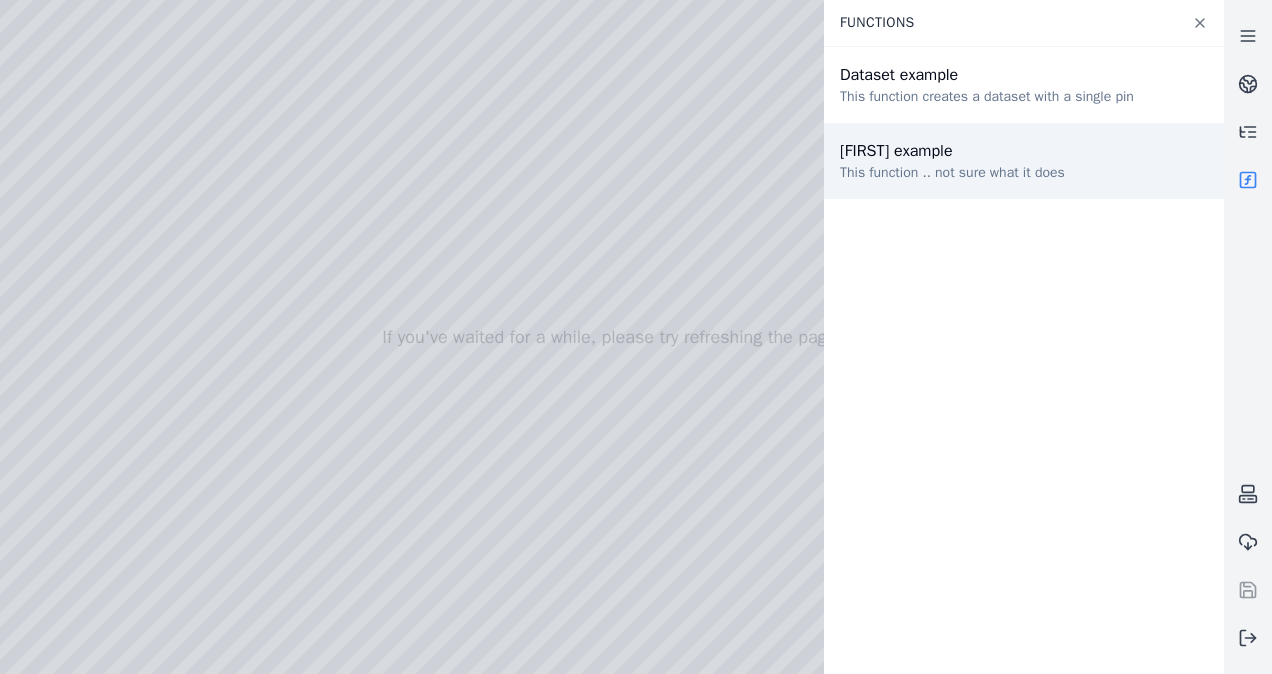 click on "[FIRST] example This function .. not sure what it does" at bounding box center [1024, 161] 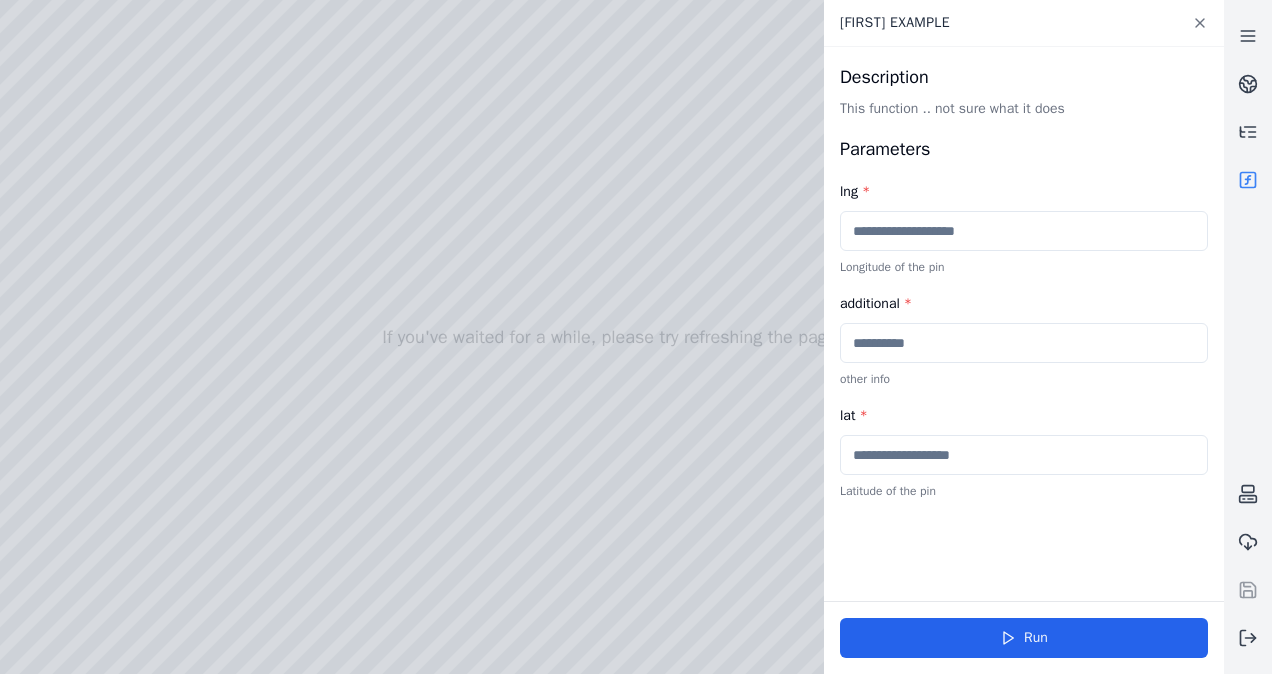 click at bounding box center [1024, 231] 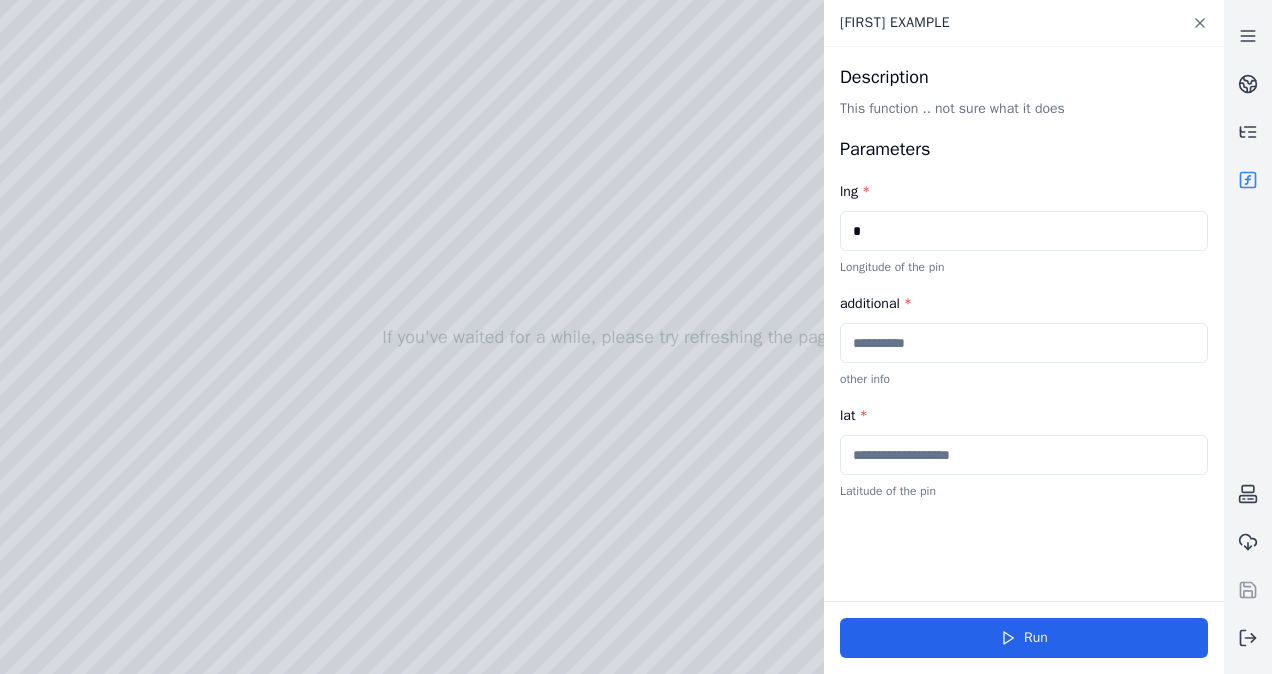 type on "*" 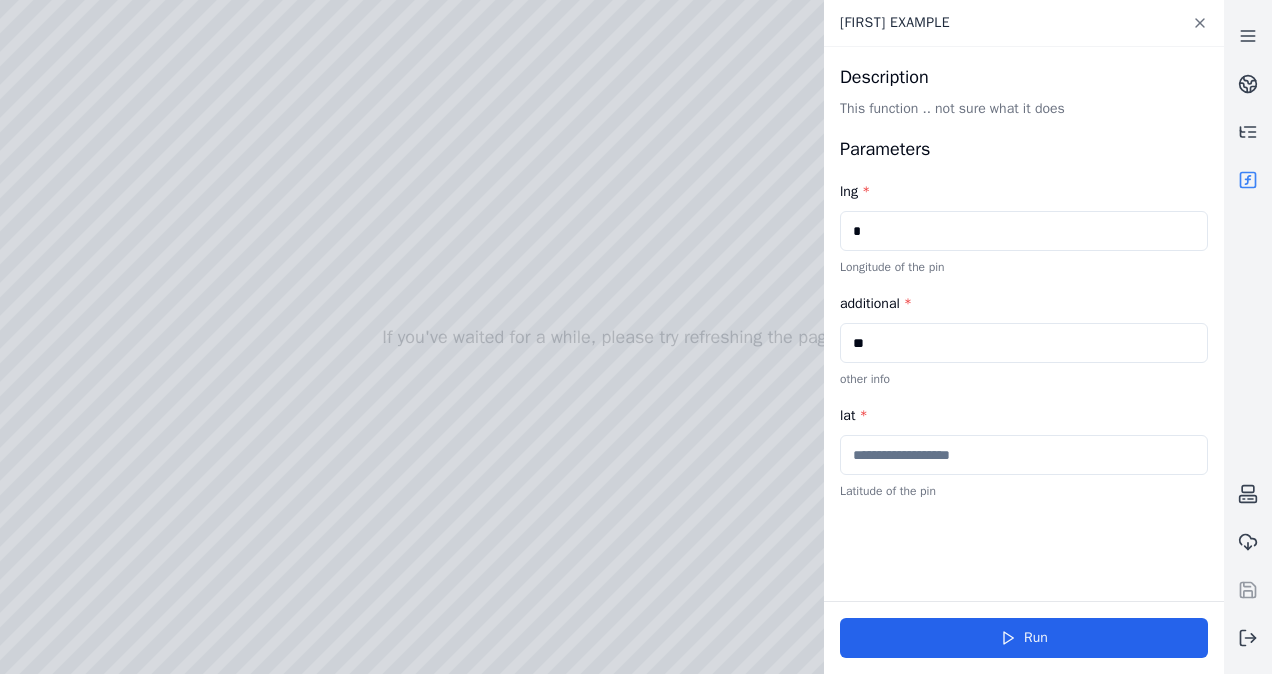 type on "**" 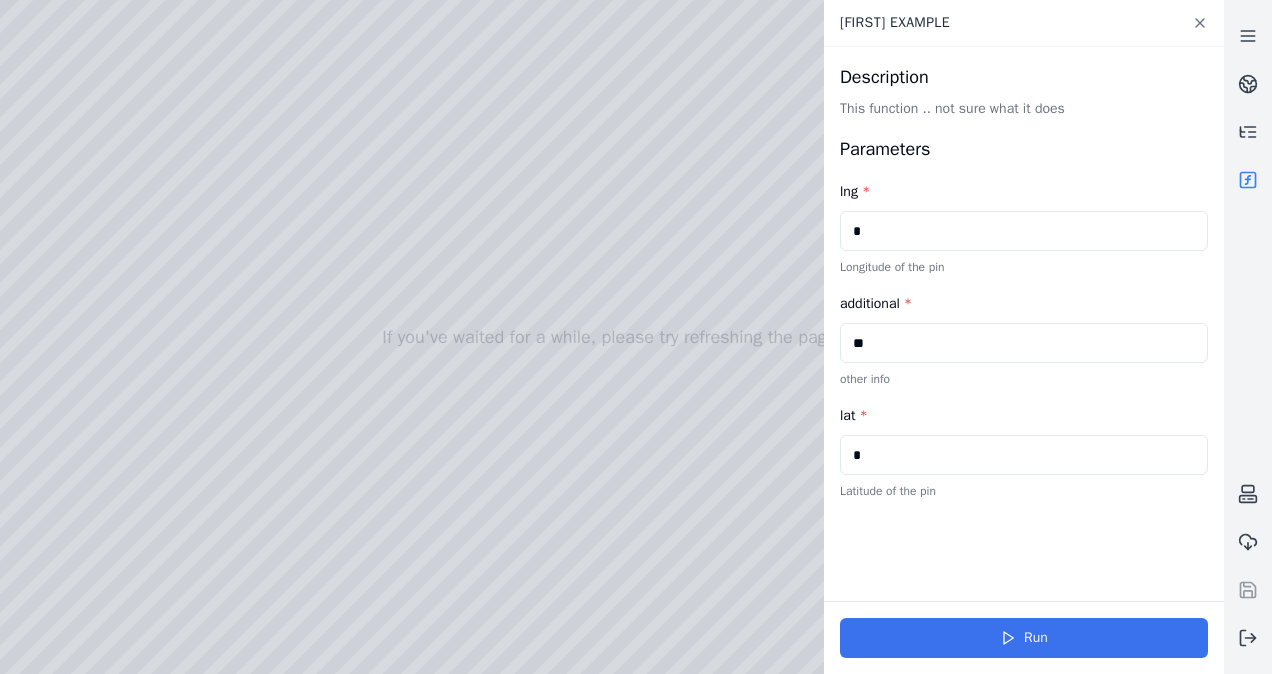 type on "*" 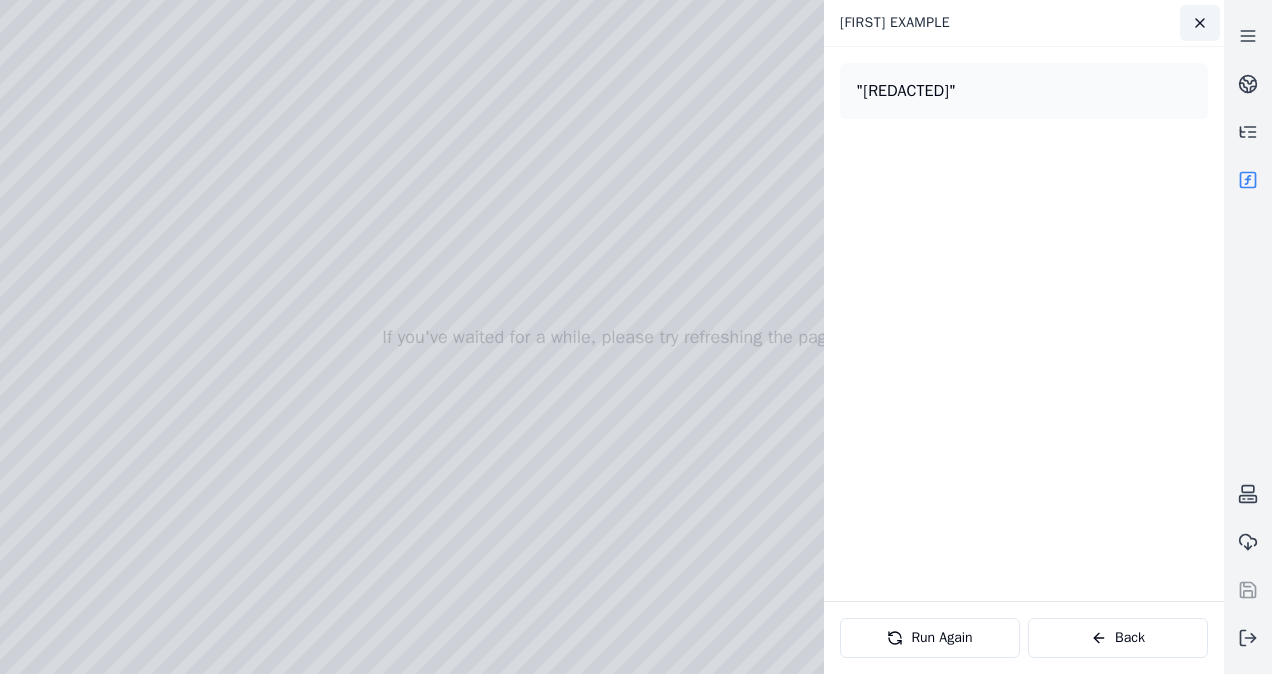 click 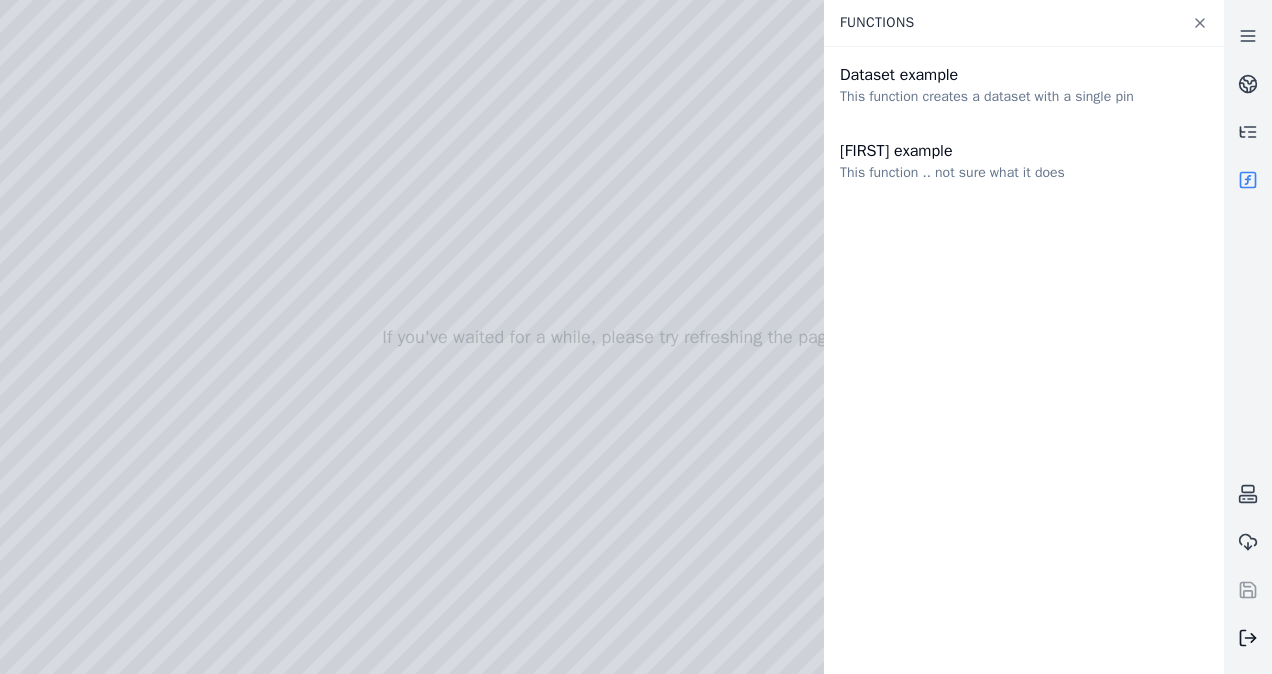 click at bounding box center (1248, 638) 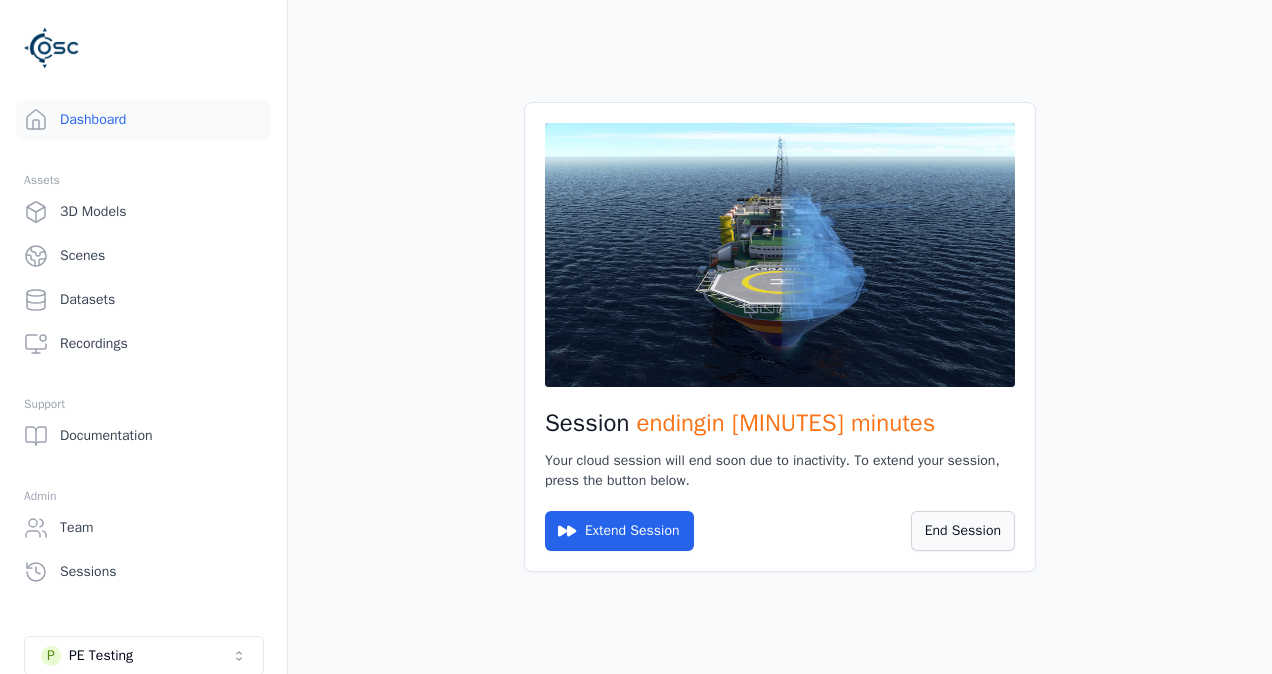 click on "End Session" at bounding box center (963, 531) 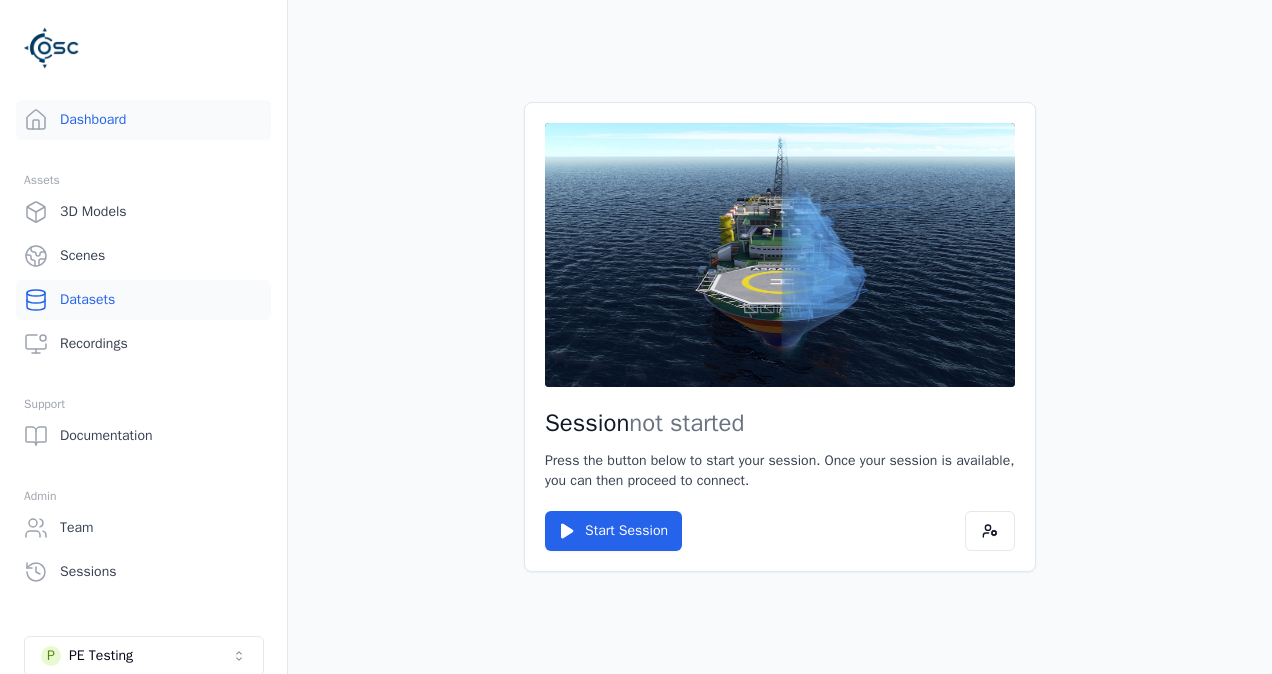 click on "Datasets" at bounding box center (143, 300) 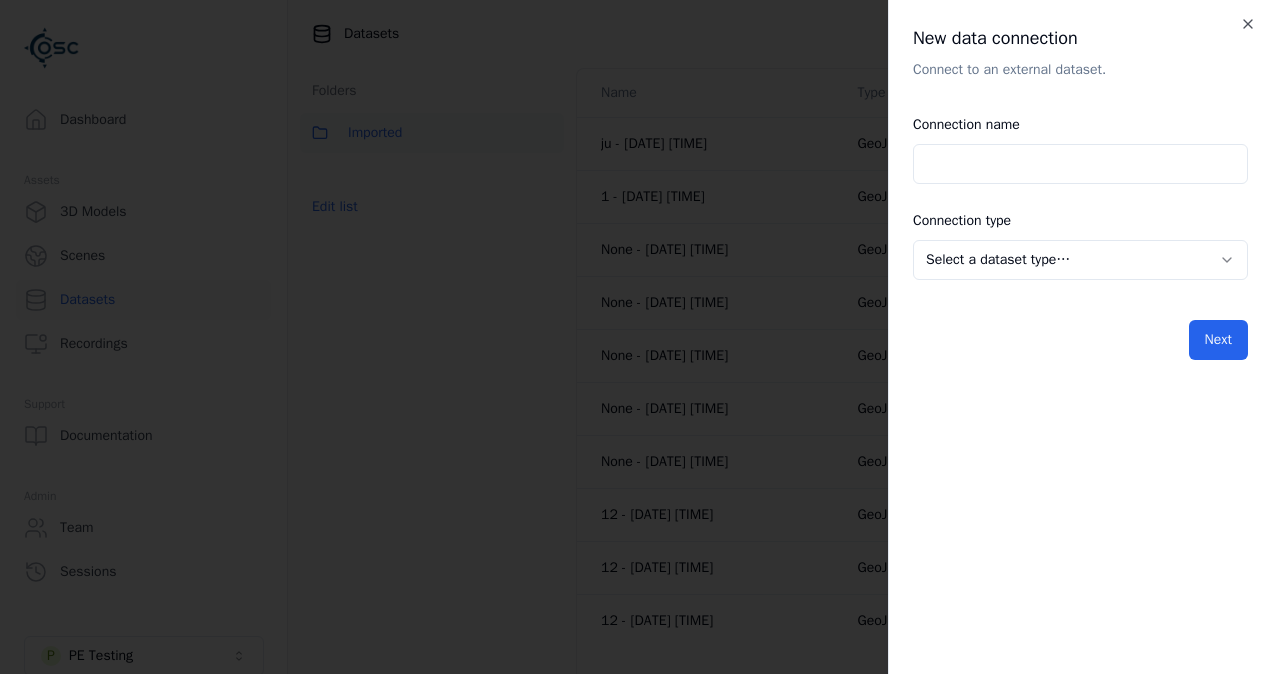 scroll, scrollTop: 0, scrollLeft: 0, axis: both 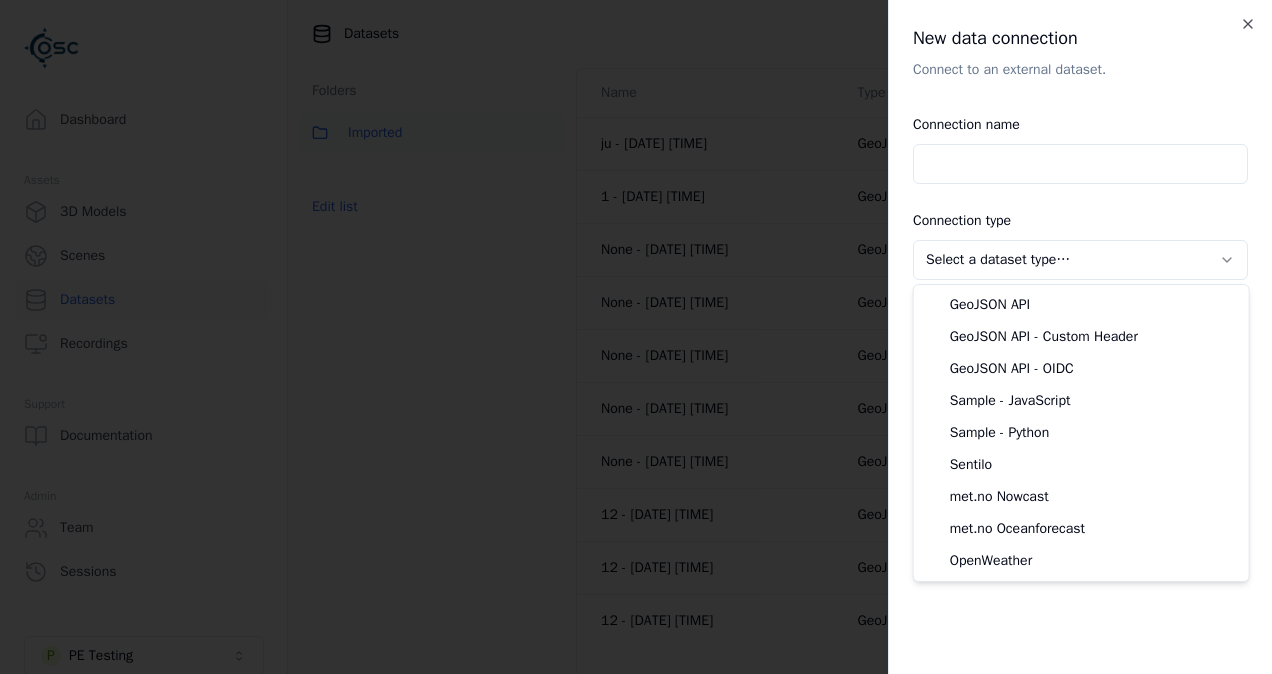 click on "Opt-in to analytics Would you like to help us improve our service by allowing us to collect analytics data about how you use our application? This data helps us understand usage patterns, troubleshoot issues, and make your experience better. For more information about what is collected and how it is used, please refer to our  Privacy Policy . Accept Decline Dashboard Assets 3D Models Scenes Datasets Recordings Support Documentation Admin Team Sessions P PE Testing Datasets Upload datasets Folders Imported Edit list Name Type Created ju - [DATE] [TIME] GeoJSON [DATE], [TIME] Open menu 1 - [DATE] [TIME] GeoJSON [DATE], [TIME] Open menu None - [DATE] [TIME] GeoJSON [DATE], [TIME] Open menu None - [DATE] [TIME] GeoJSON [DATE], [TIME] Open menu None - [DATE] [TIME] GeoJSON [DATE], [TIME] Open menu None - [DATE] [TIME] GeoJSON [DATE], [TIME] Open menu None - [DATE] [TIME] GeoJSON [DATE], [TIME] Open menu 12 - [DATE] [TIME] GeoJSON" at bounding box center [636, 337] 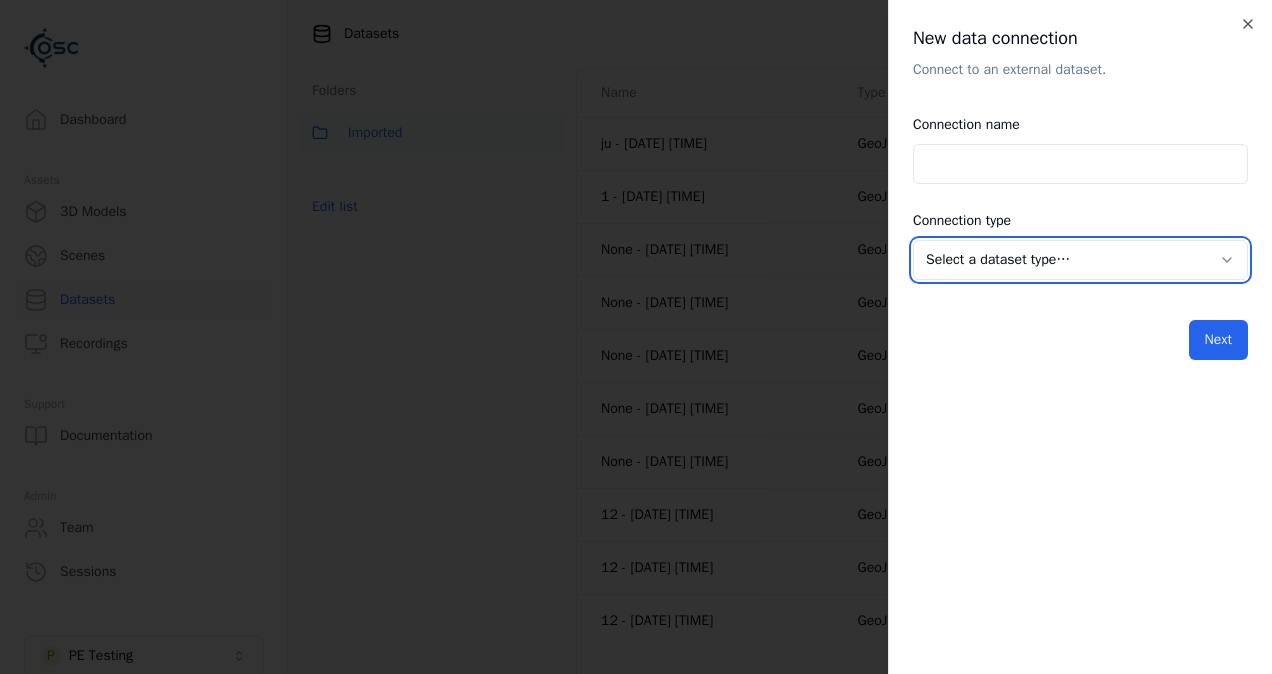 click on "Opt-in to analytics Would you like to help us improve our service by allowing us to collect analytics data about how you use our application? This data helps us understand usage patterns, troubleshoot issues, and make your experience better. For more information about what is collected and how it is used, please refer to our  Privacy Policy . Accept Decline Dashboard Assets 3D Models Scenes Datasets Recordings Support Documentation Admin Team Sessions P PE Testing Datasets Upload datasets Folders Imported Edit list Name Type Created ju - 2025-07-15 11:55:43 GeoJSON 15/07/2025, 13:55 Open menu 1 - 2025-07-15 11:55:02 GeoJSON 15/07/2025, 13:55 Open menu None - 2025-07-15 09:51:13 GeoJSON 15/07/2025, 11:51 Open menu None - 2025-07-15 09:50:54 GeoJSON 15/07/2025, 11:50 Open menu None - 2025-07-15 09:50:44 GeoJSON 15/07/2025, 11:50 Open menu None - 2025-07-15 09:50:31 GeoJSON 15/07/2025, 11:50 Open menu None - 2025-07-15 09:50:07 GeoJSON 15/07/2025, 11:50 Open menu 12 - 2025-07-15 09:49:40 GeoJSON" at bounding box center [636, 337] 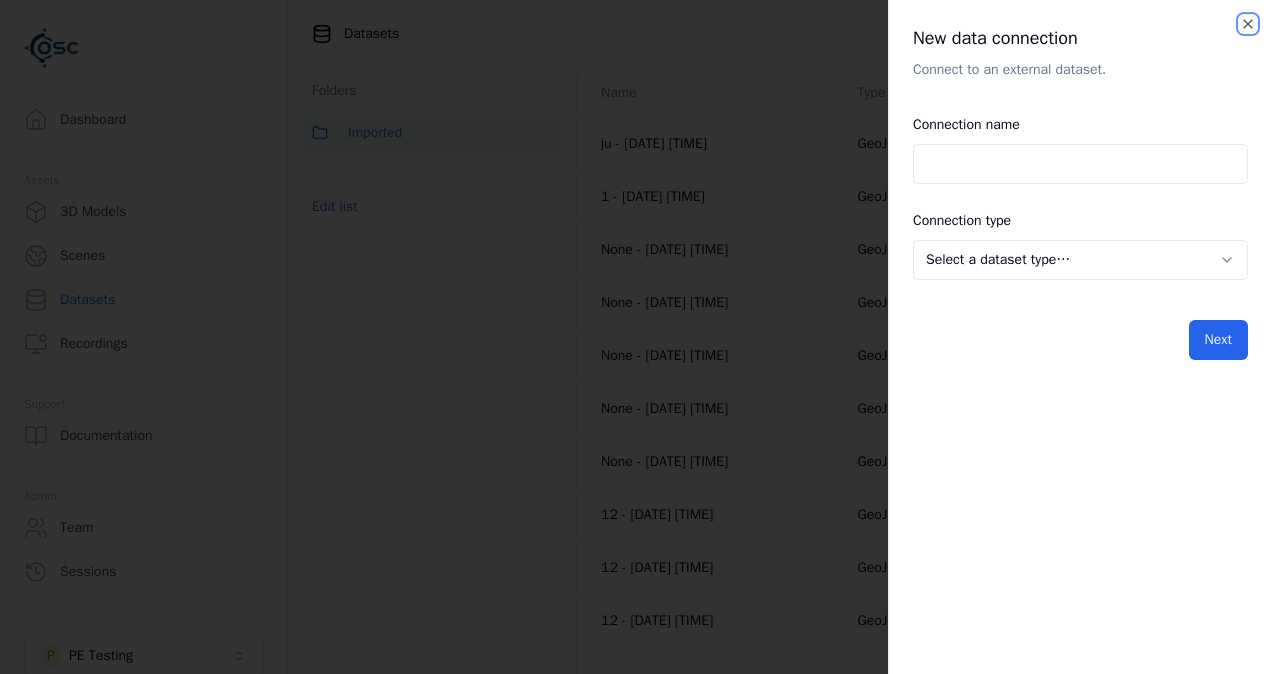 click 